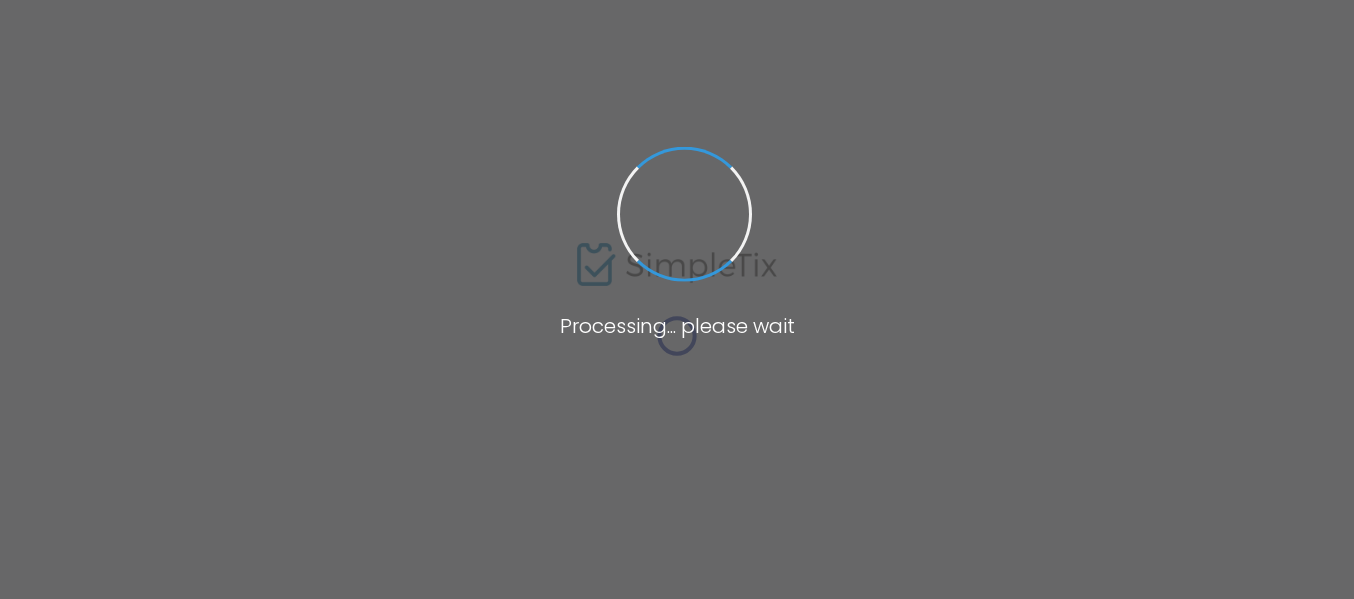scroll, scrollTop: 0, scrollLeft: 0, axis: both 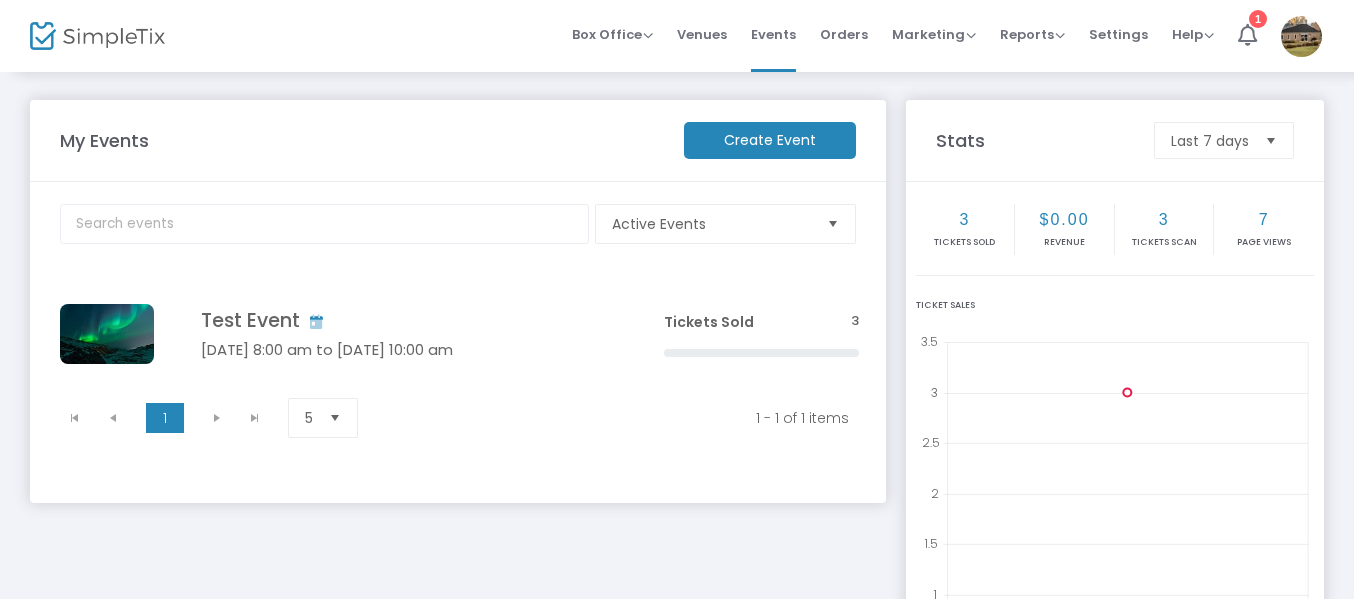 click at bounding box center [833, 224] 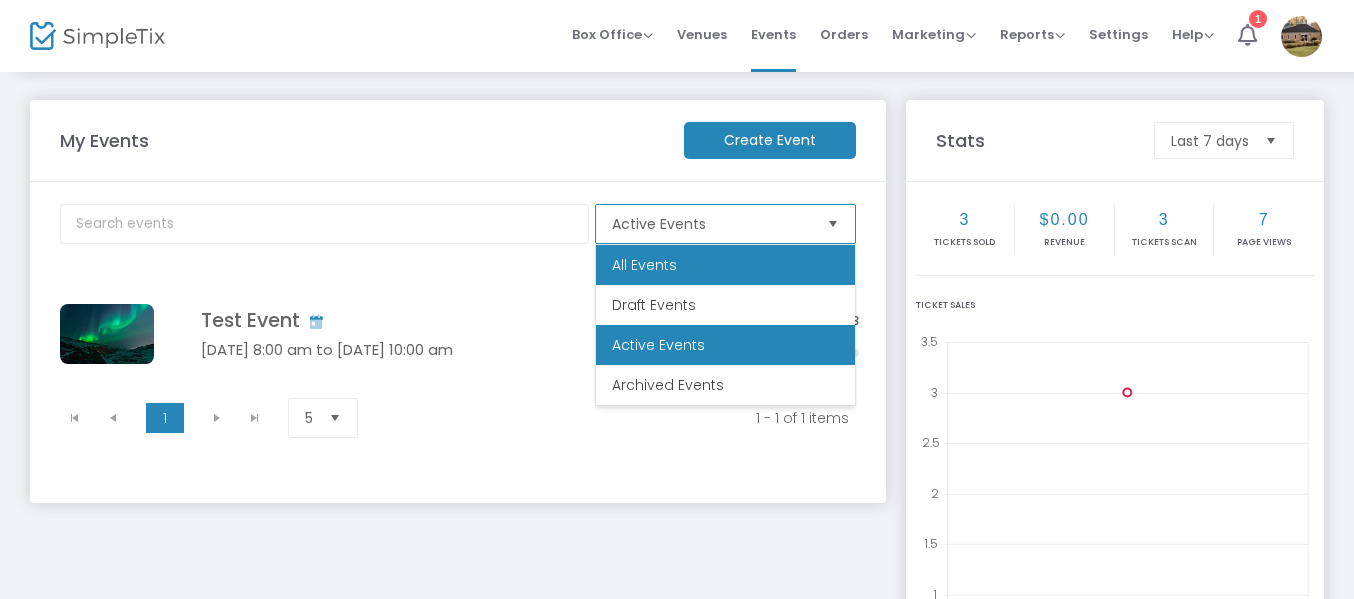 click on "All Events" at bounding box center [725, 265] 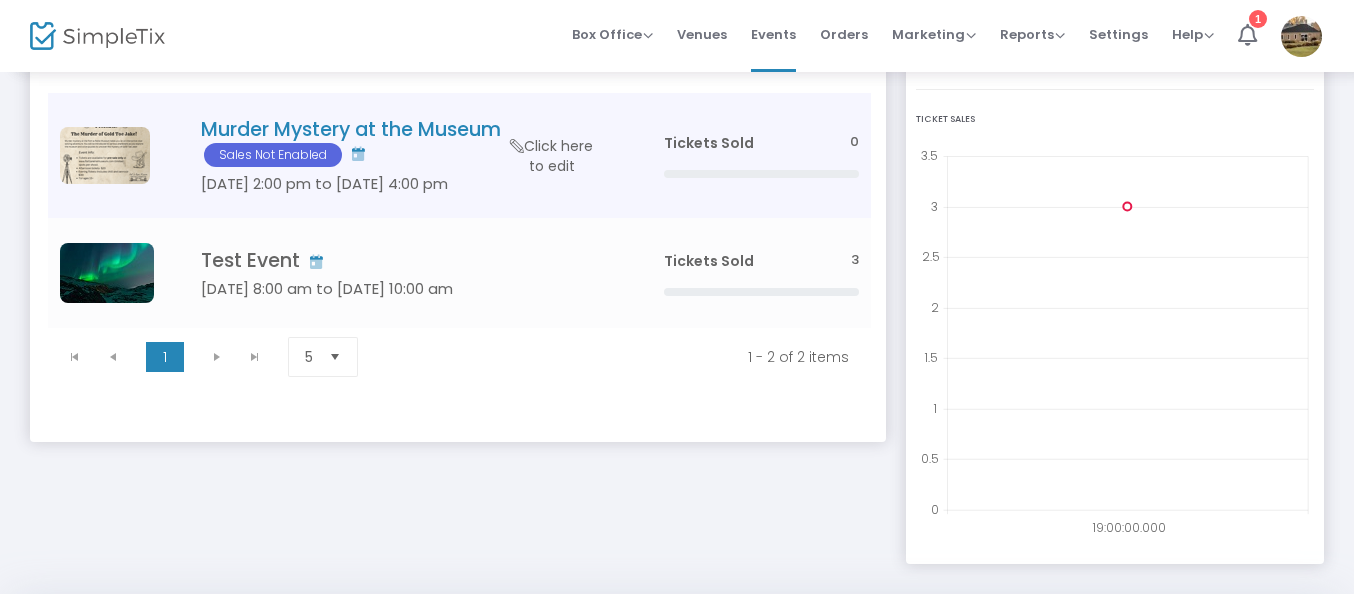 scroll, scrollTop: 200, scrollLeft: 0, axis: vertical 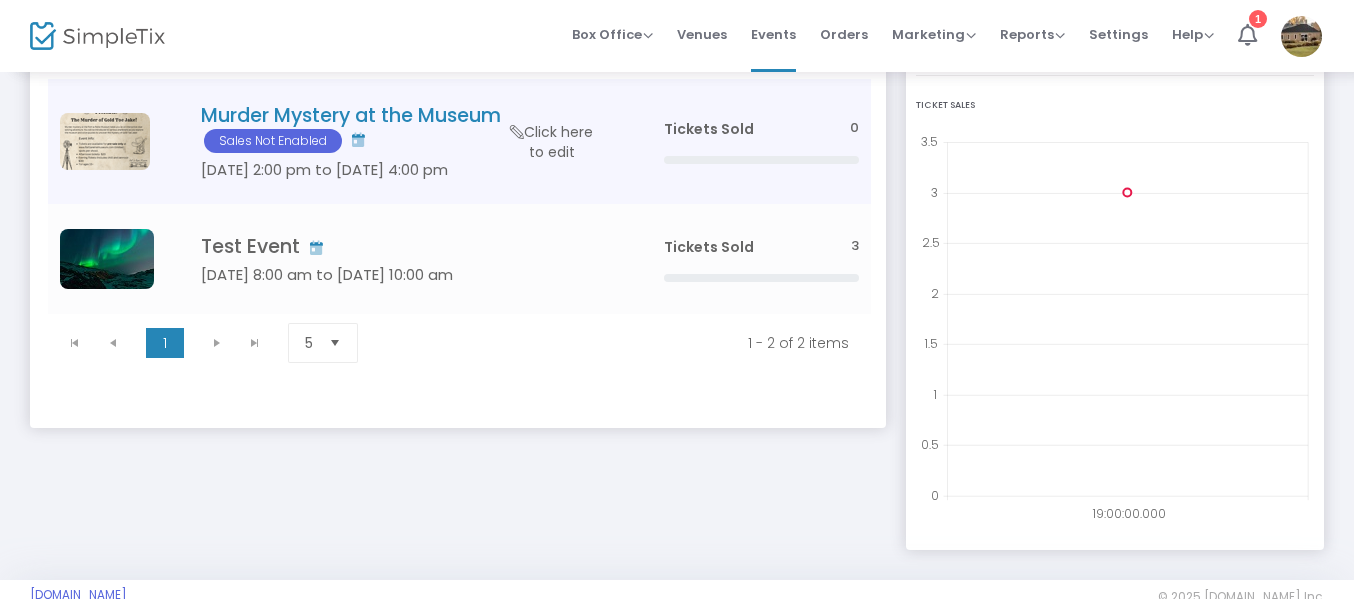 click on "Murder Mystery at the Museum  Sales Not Enabled" 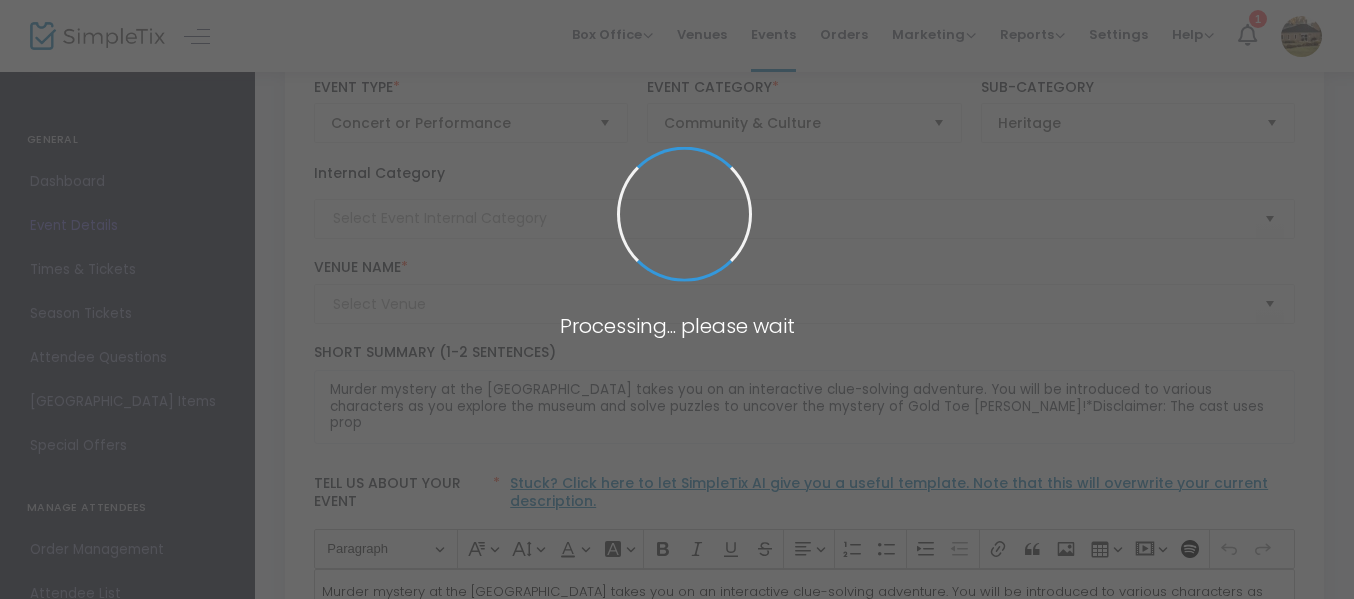 type on "[GEOGRAPHIC_DATA]" 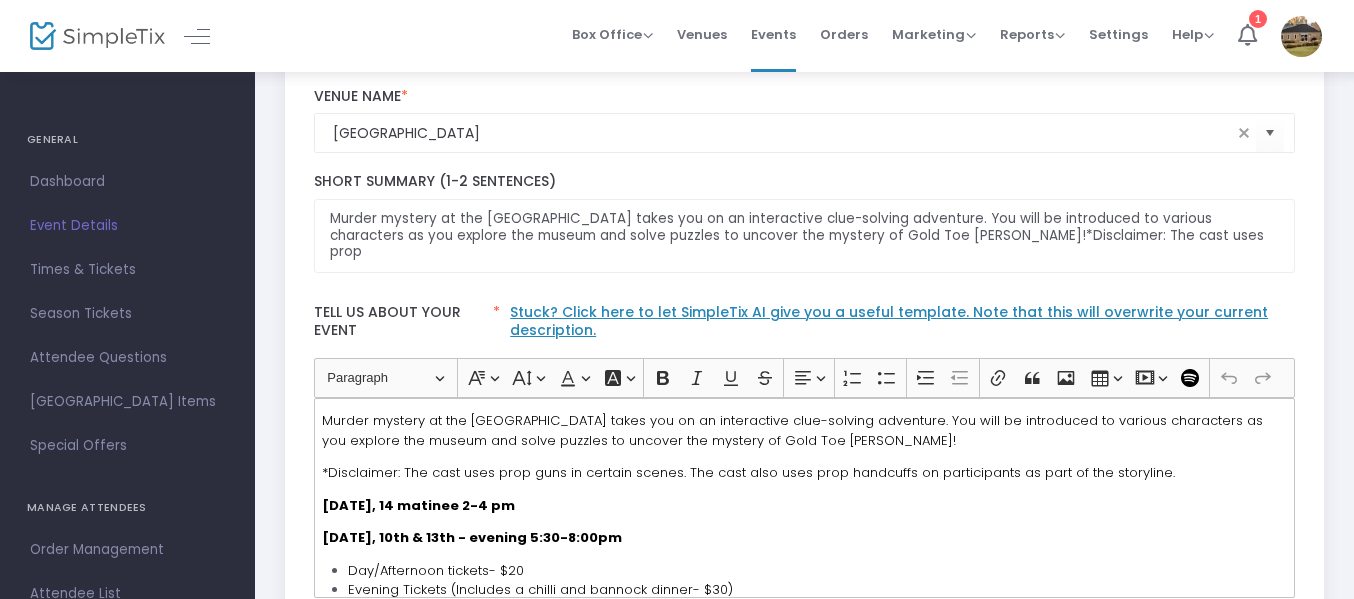 scroll, scrollTop: 500, scrollLeft: 0, axis: vertical 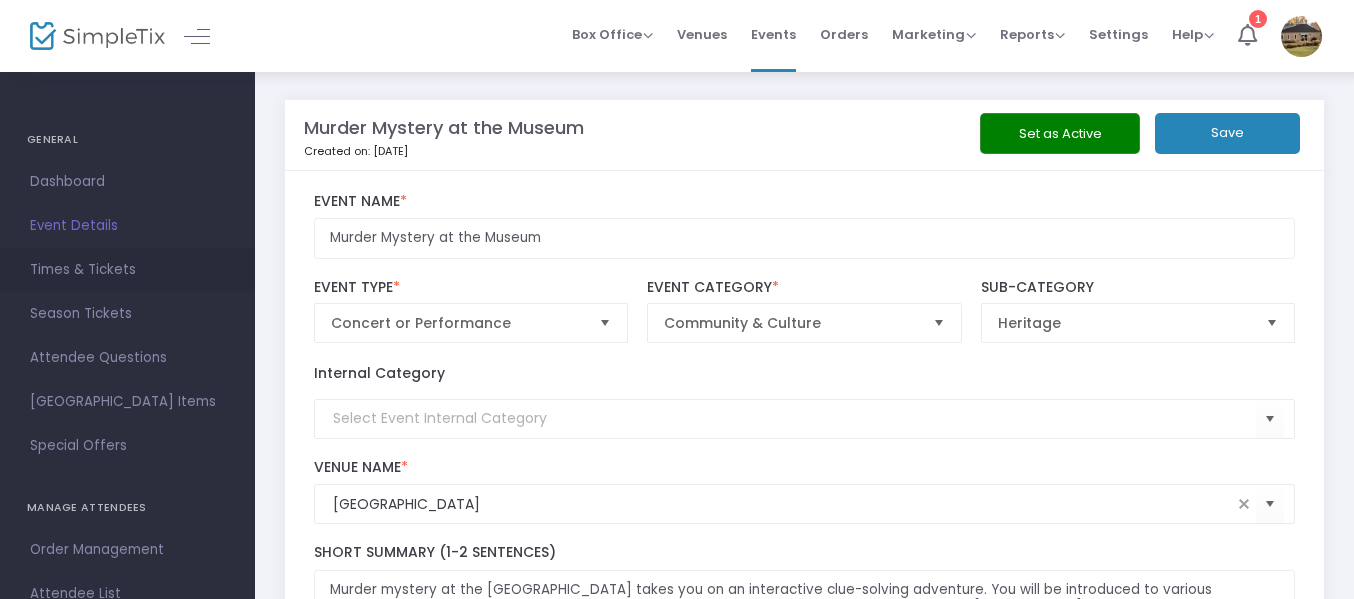 click on "Times & Tickets" at bounding box center [127, 270] 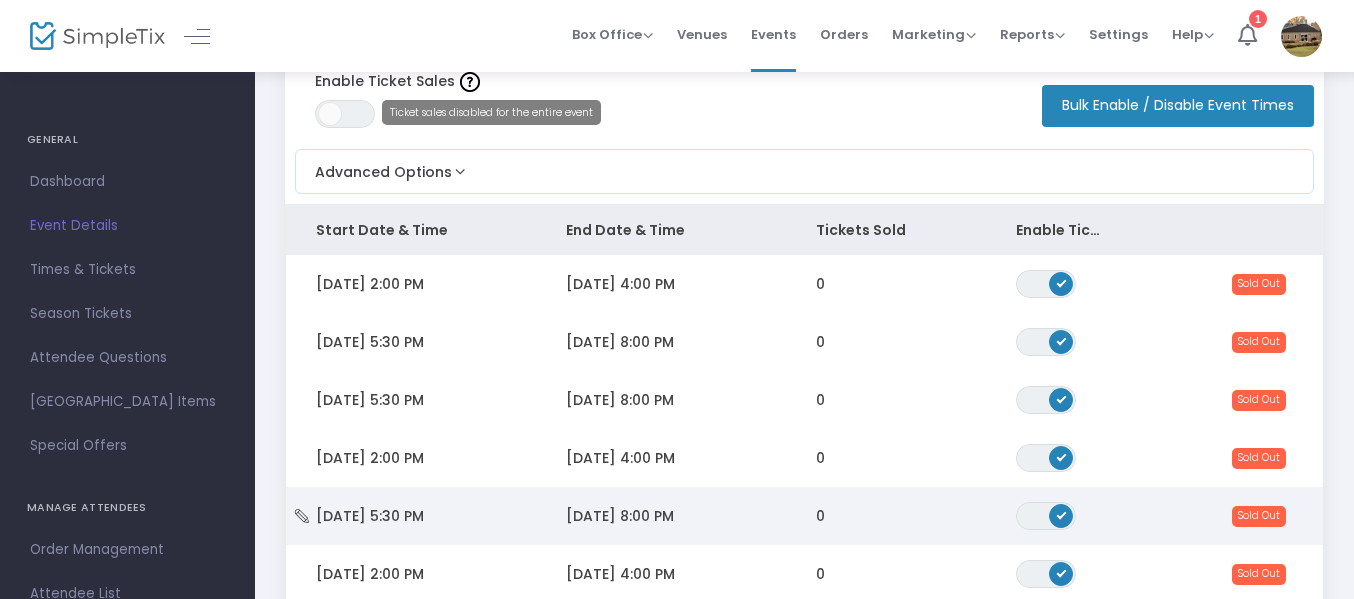 scroll, scrollTop: 200, scrollLeft: 0, axis: vertical 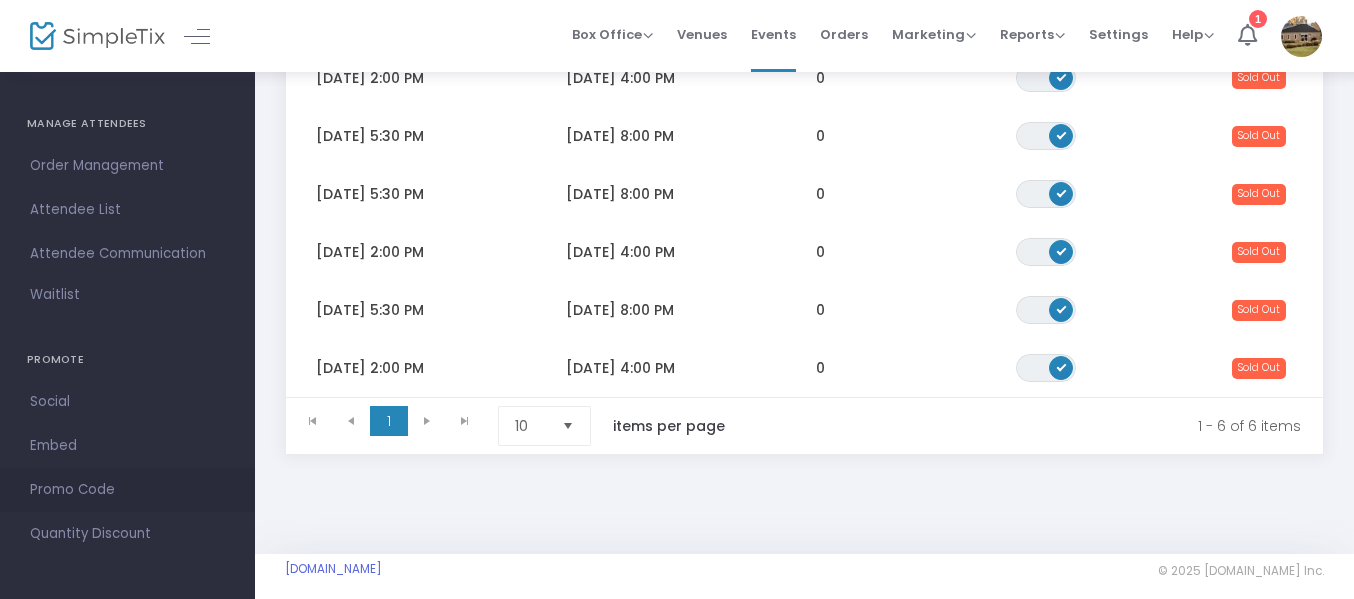click on "Promo Code" at bounding box center [127, 490] 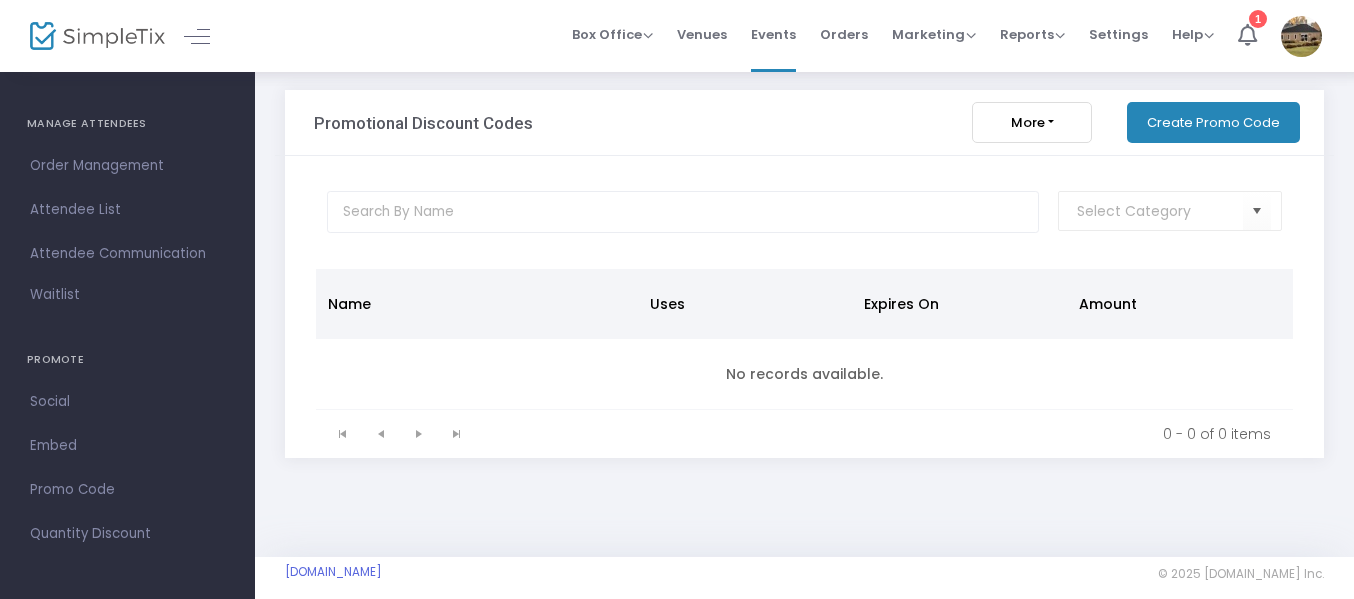 scroll, scrollTop: 0, scrollLeft: 0, axis: both 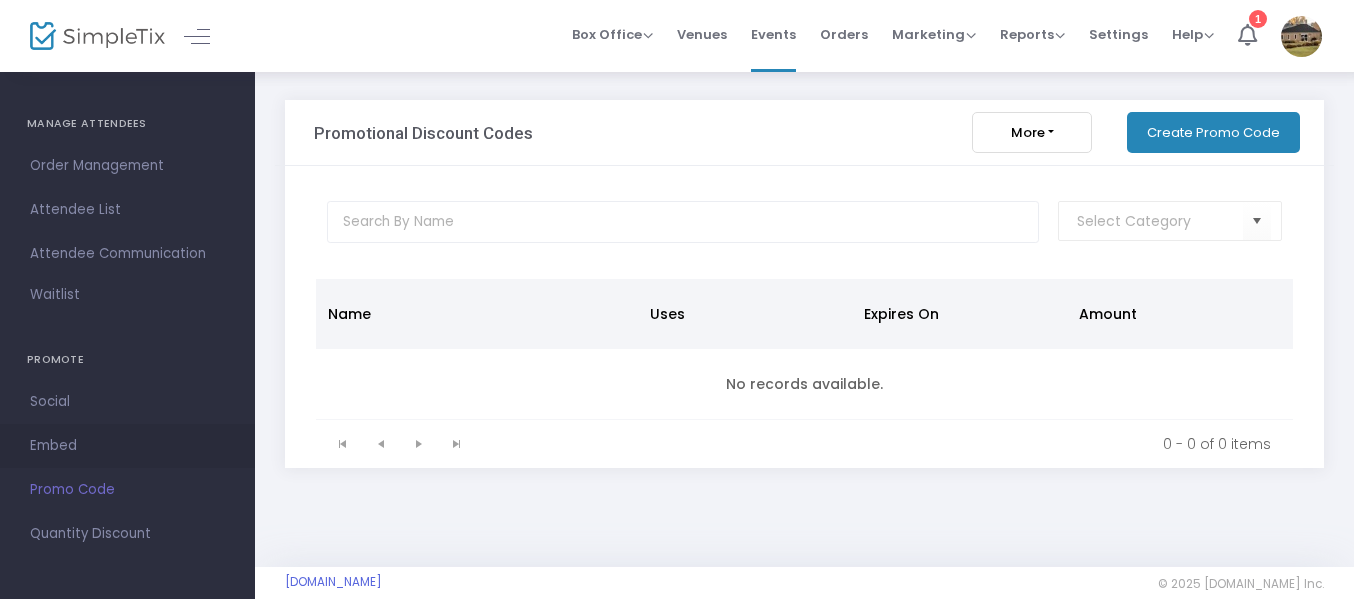 click on "Embed" at bounding box center (127, 446) 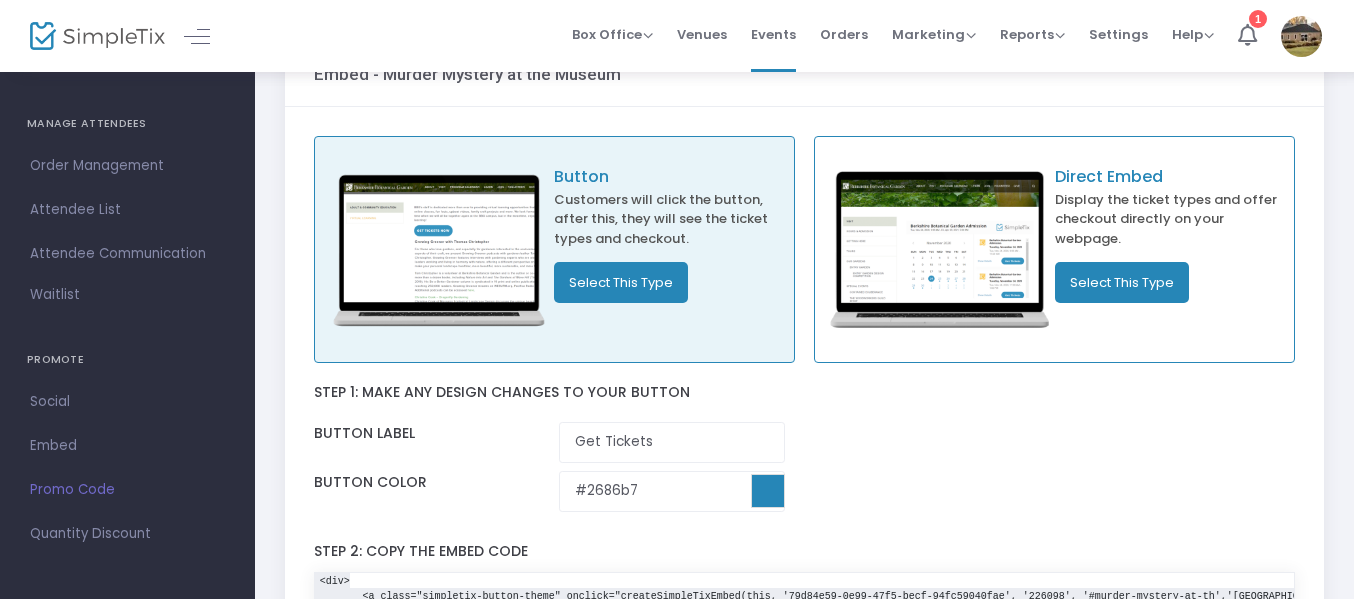 scroll, scrollTop: 200, scrollLeft: 0, axis: vertical 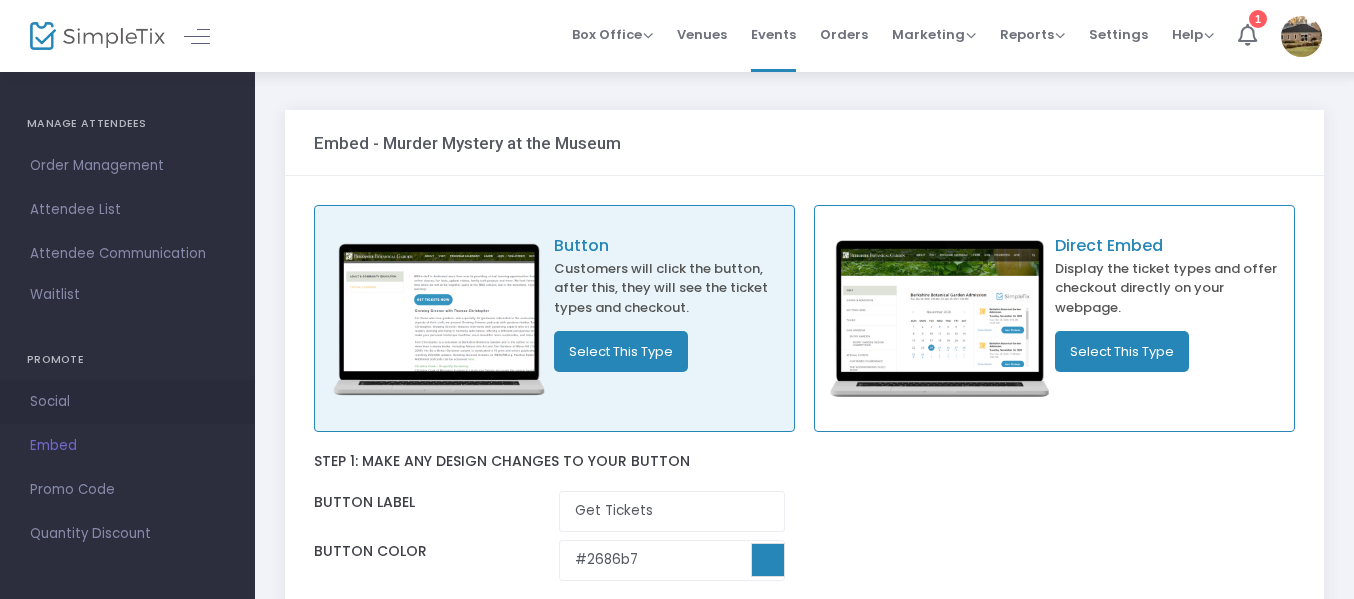 click on "Social" at bounding box center [127, 402] 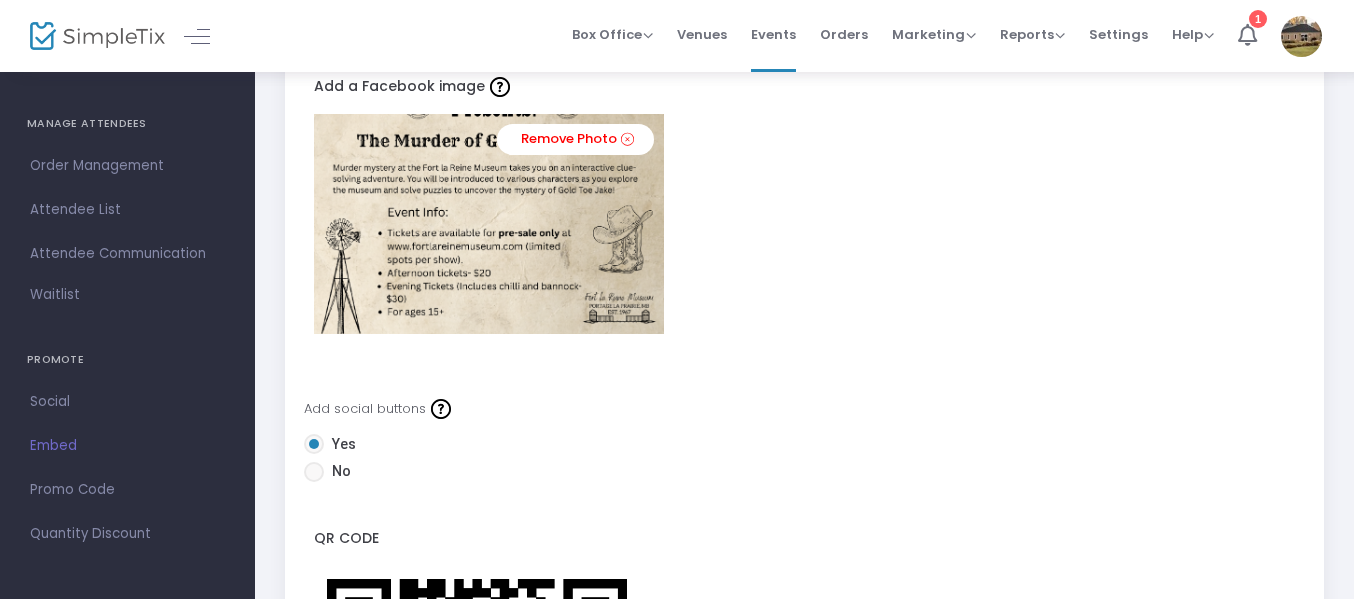 scroll, scrollTop: 0, scrollLeft: 0, axis: both 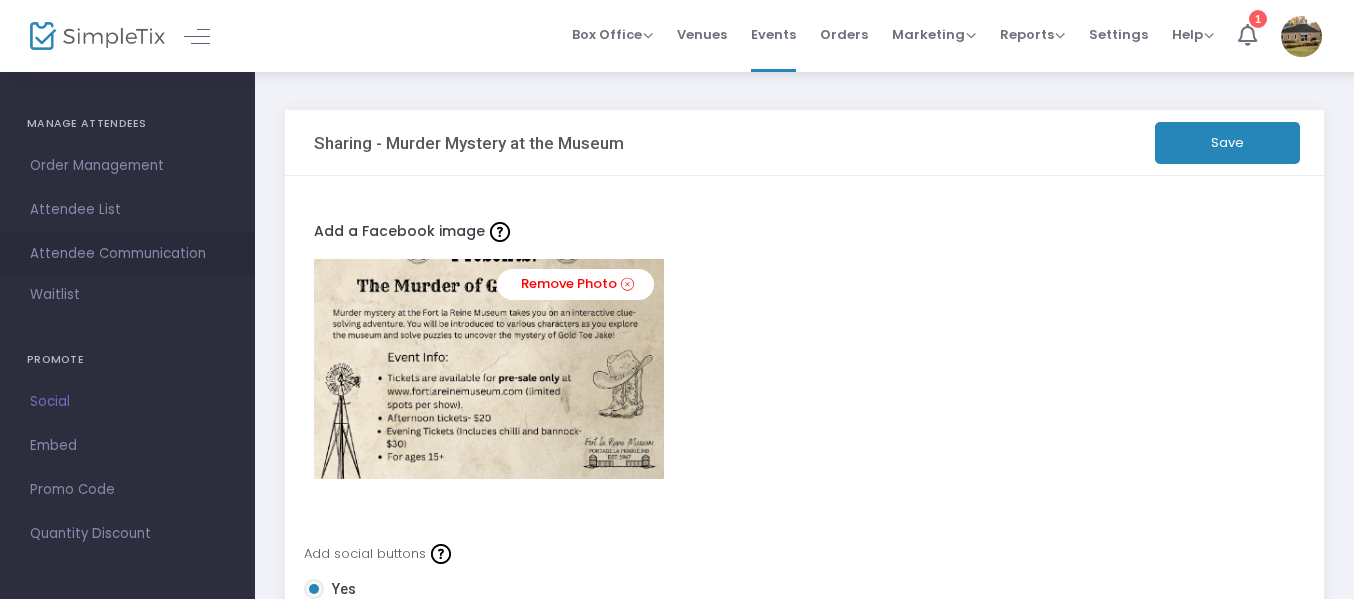 click on "Attendee Communication" at bounding box center (127, 254) 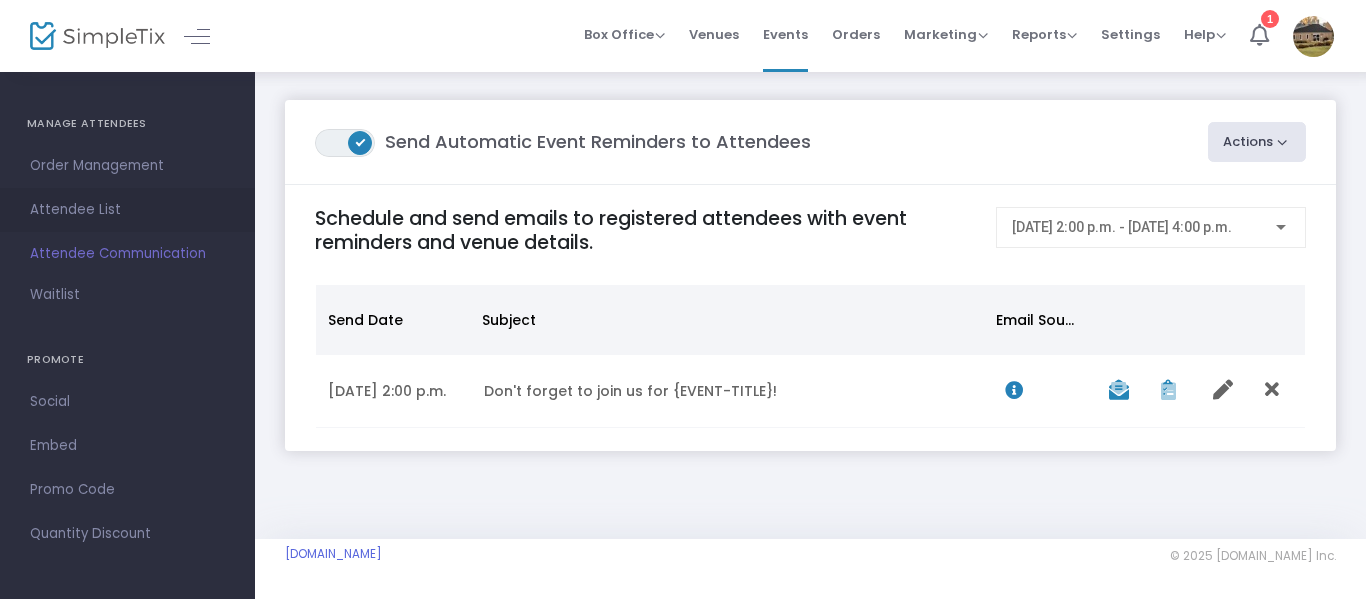 click on "Attendee List" at bounding box center [127, 210] 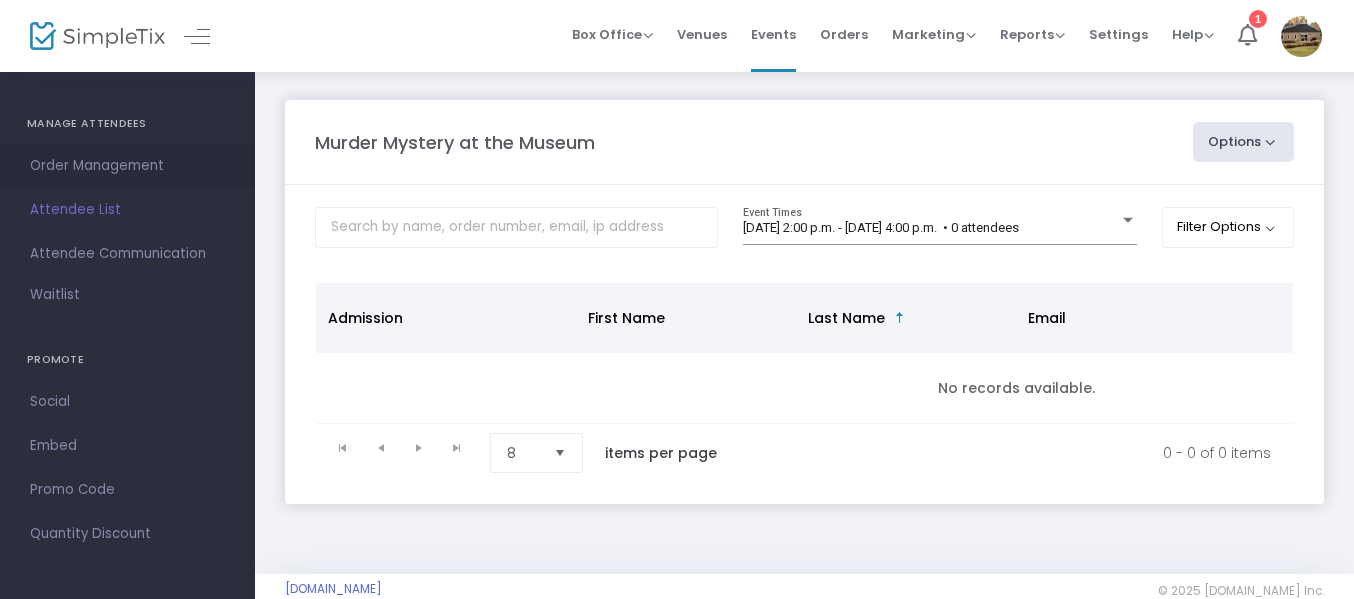 click on "Order Management" at bounding box center (127, 166) 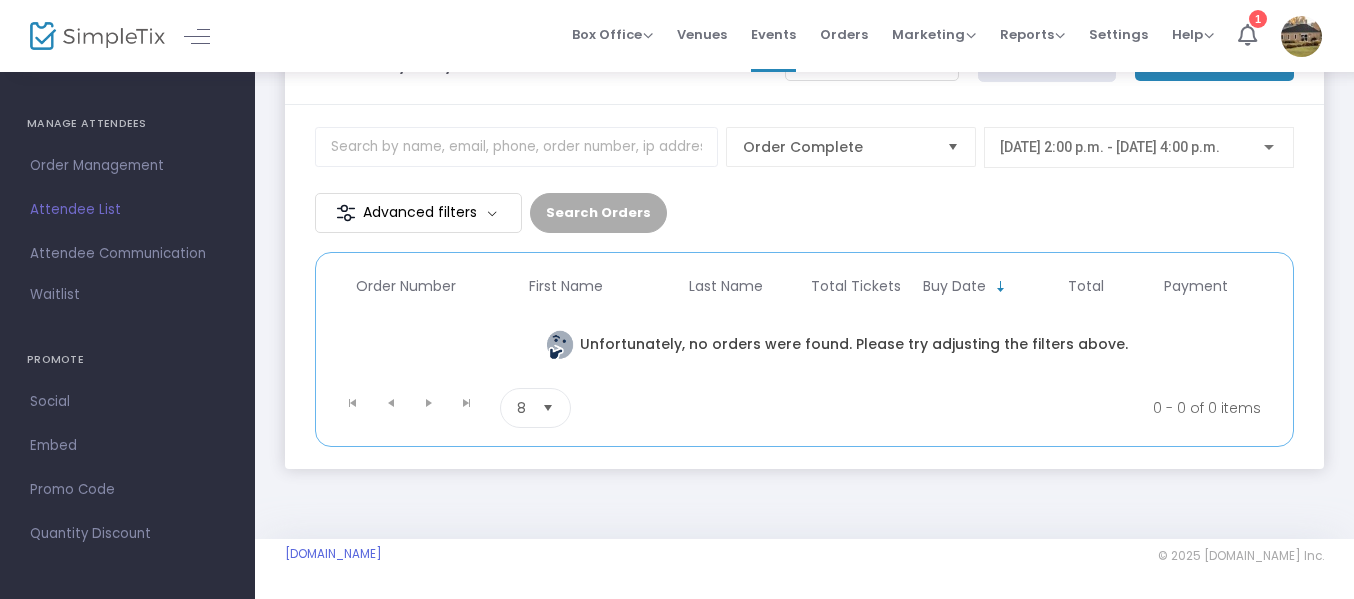 scroll, scrollTop: 0, scrollLeft: 0, axis: both 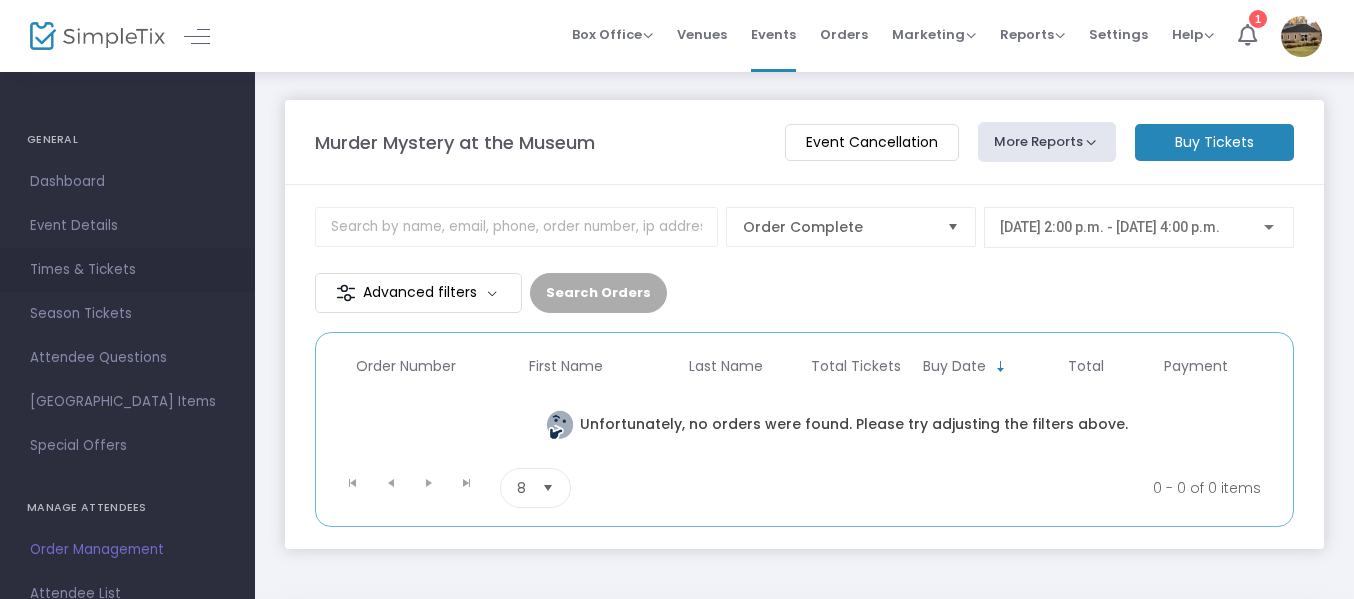 click on "Times & Tickets" at bounding box center [127, 270] 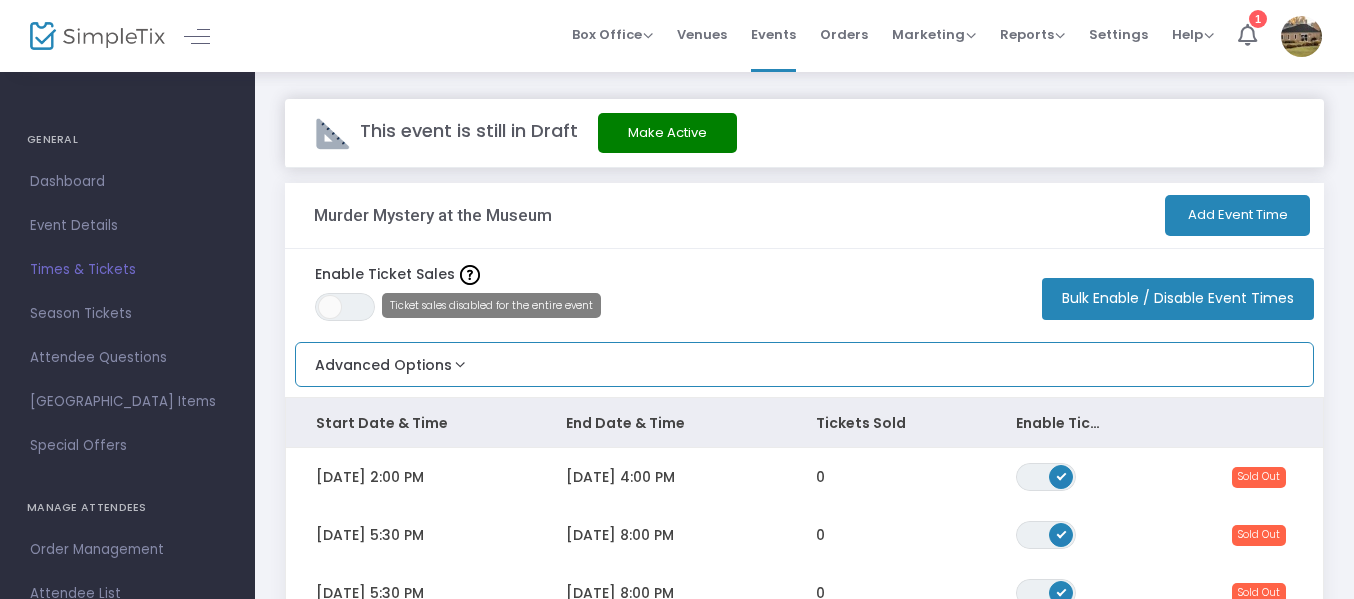 scroll, scrollTop: 0, scrollLeft: 0, axis: both 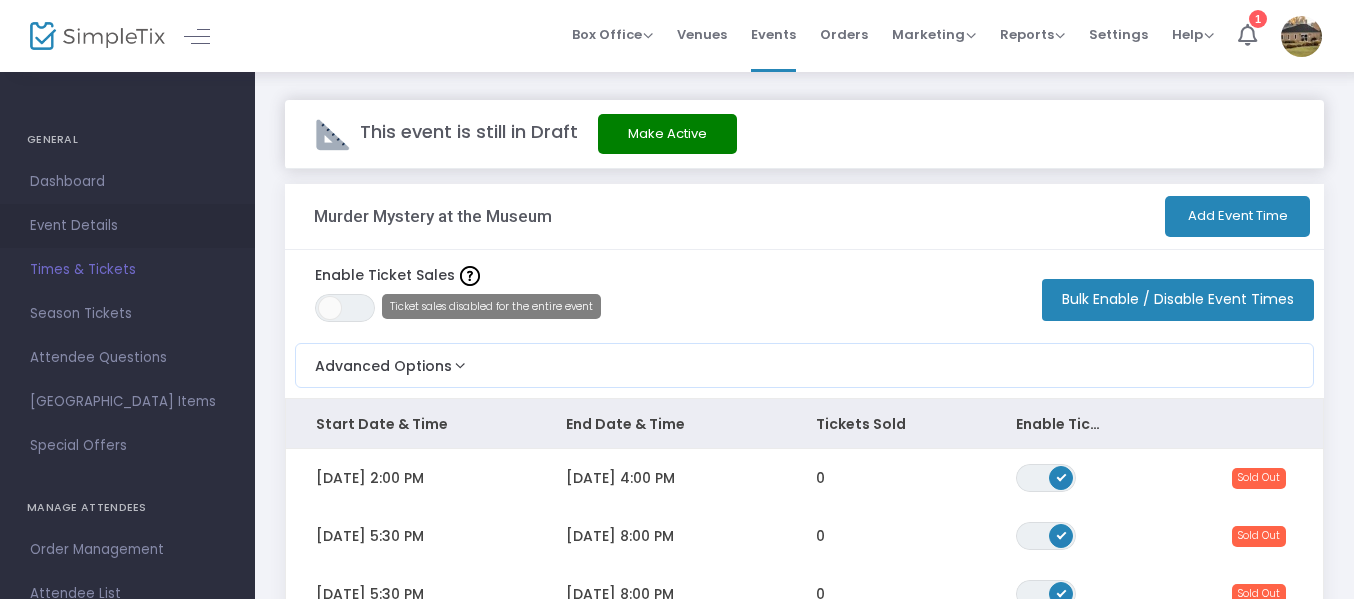 click on "Event Details" at bounding box center (127, 226) 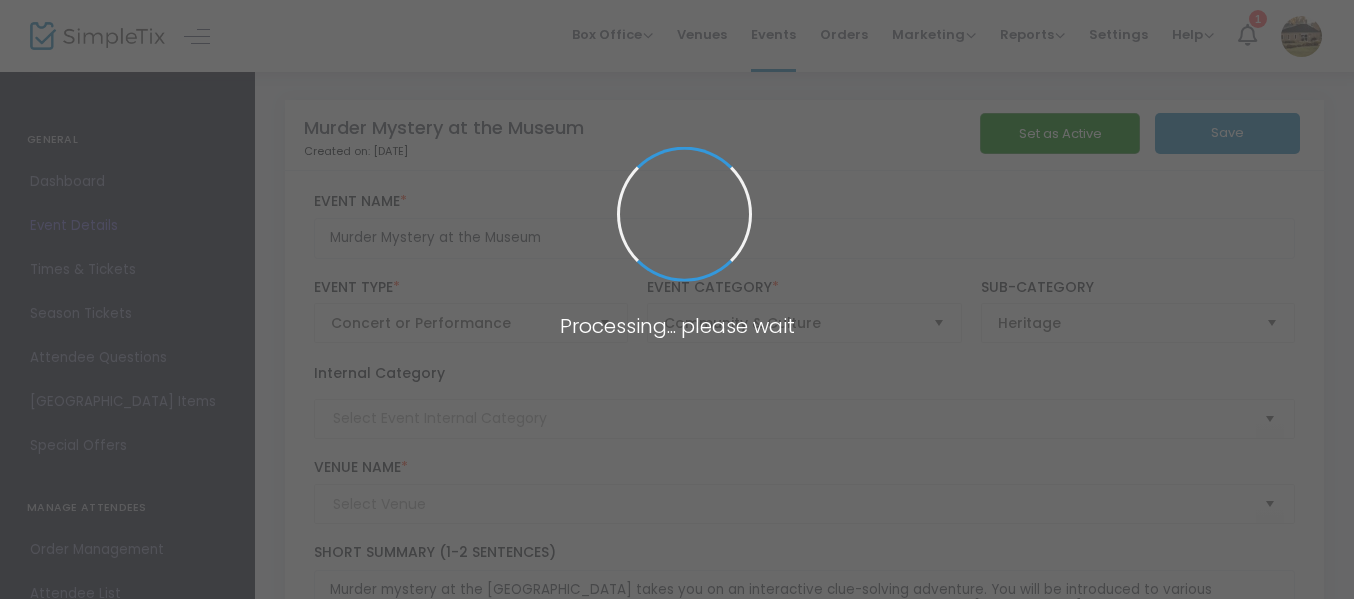 type on "[GEOGRAPHIC_DATA]" 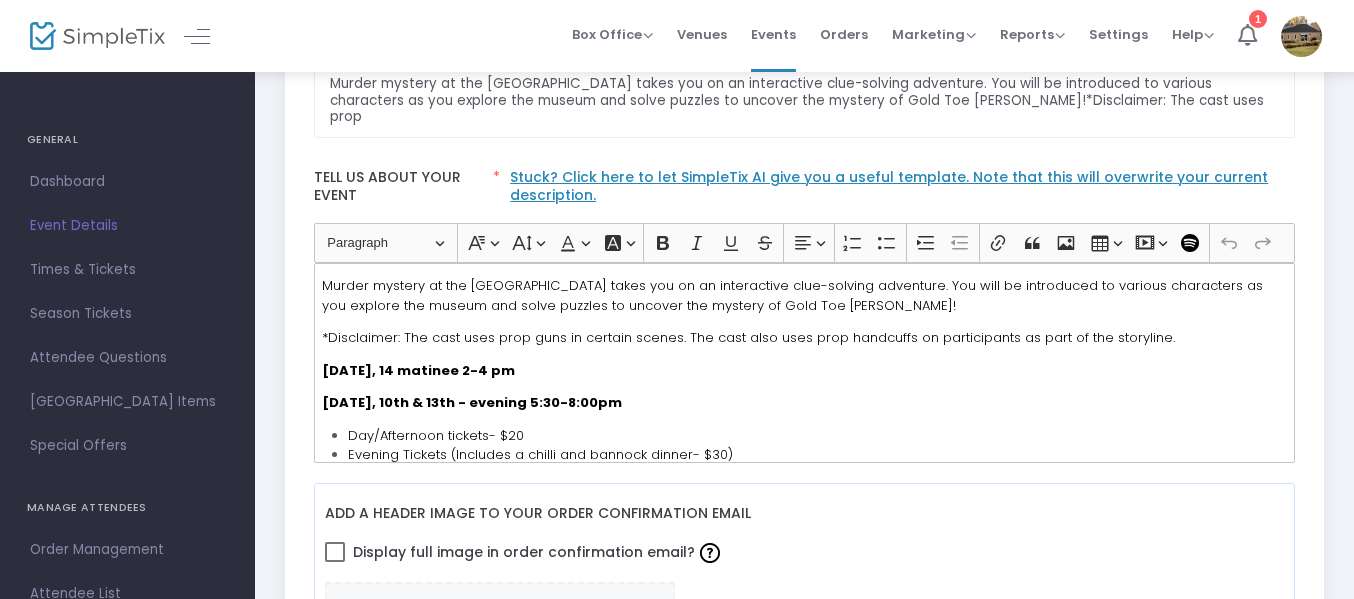 scroll, scrollTop: 406, scrollLeft: 0, axis: vertical 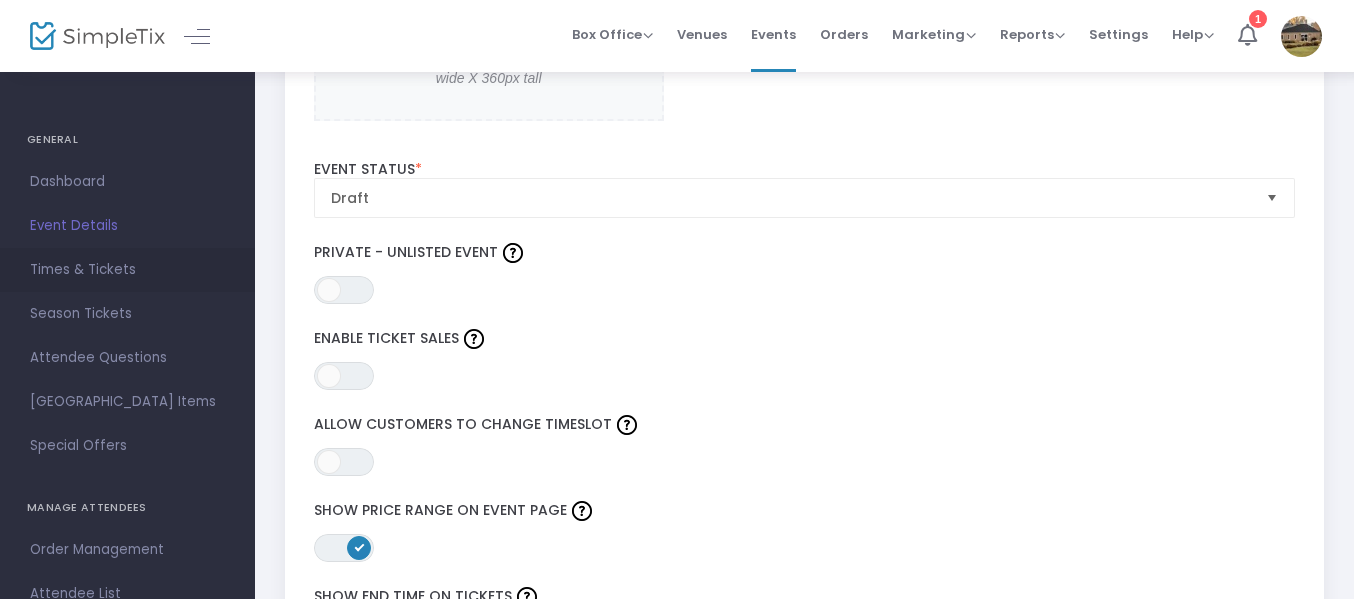 click on "Times & Tickets" at bounding box center [127, 270] 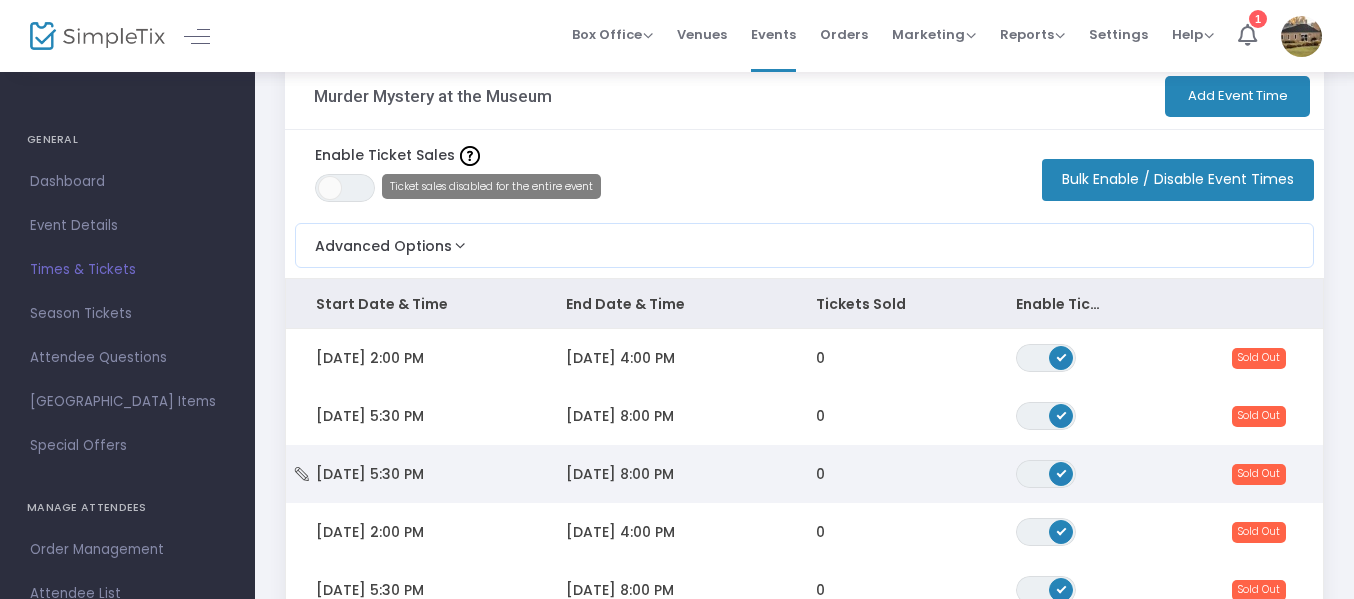 scroll, scrollTop: 0, scrollLeft: 0, axis: both 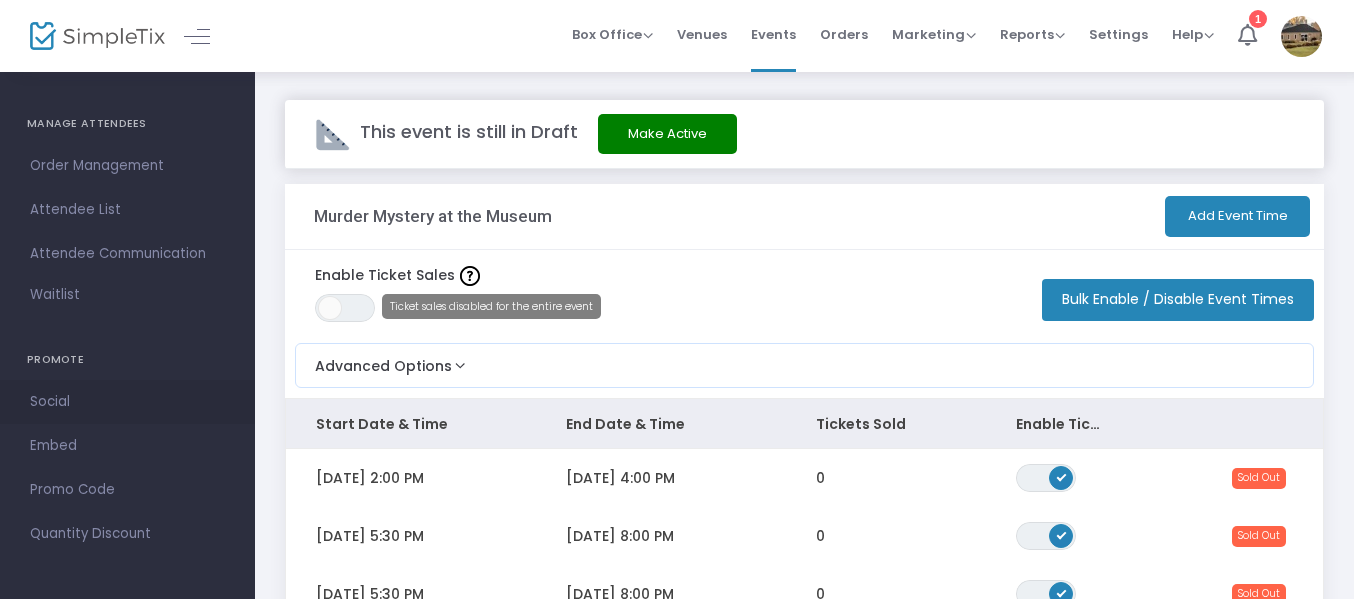 click on "Social" at bounding box center (127, 402) 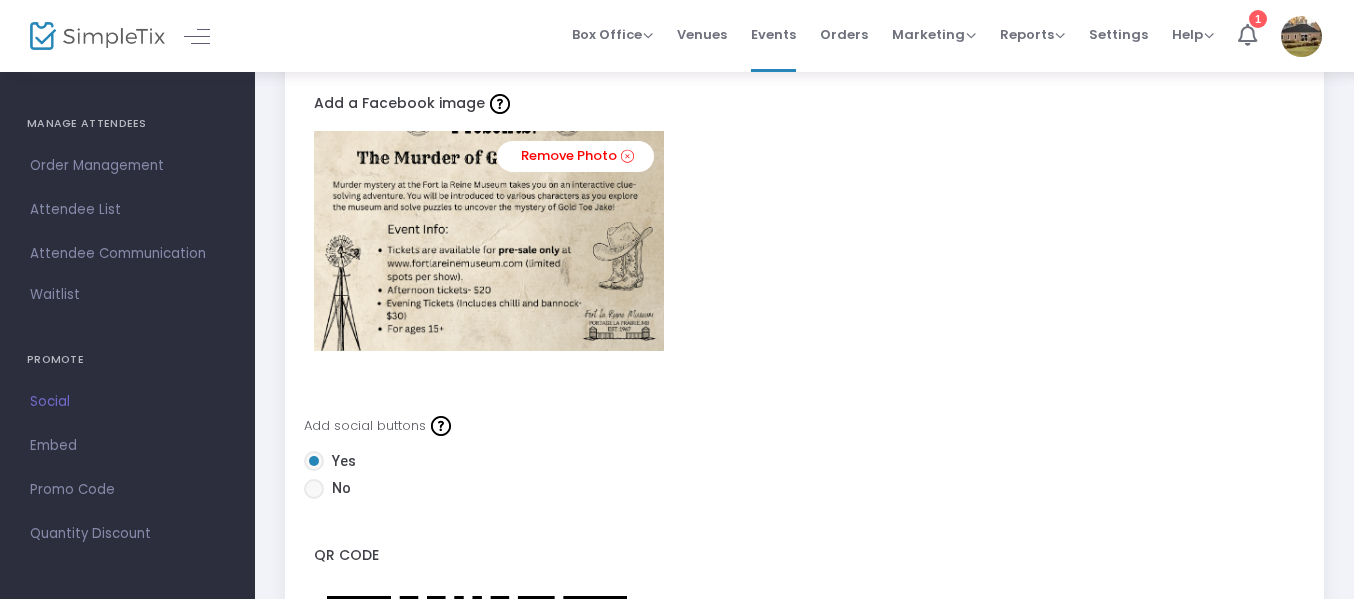 scroll, scrollTop: 0, scrollLeft: 0, axis: both 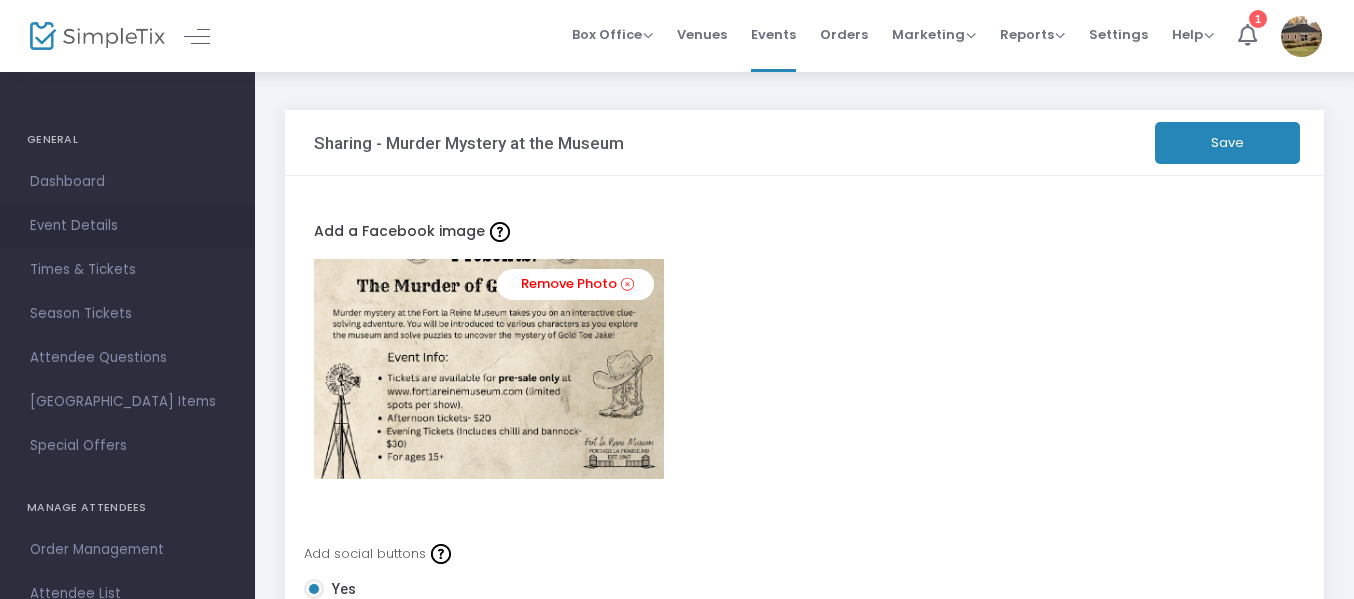 click on "Event Details" at bounding box center (127, 226) 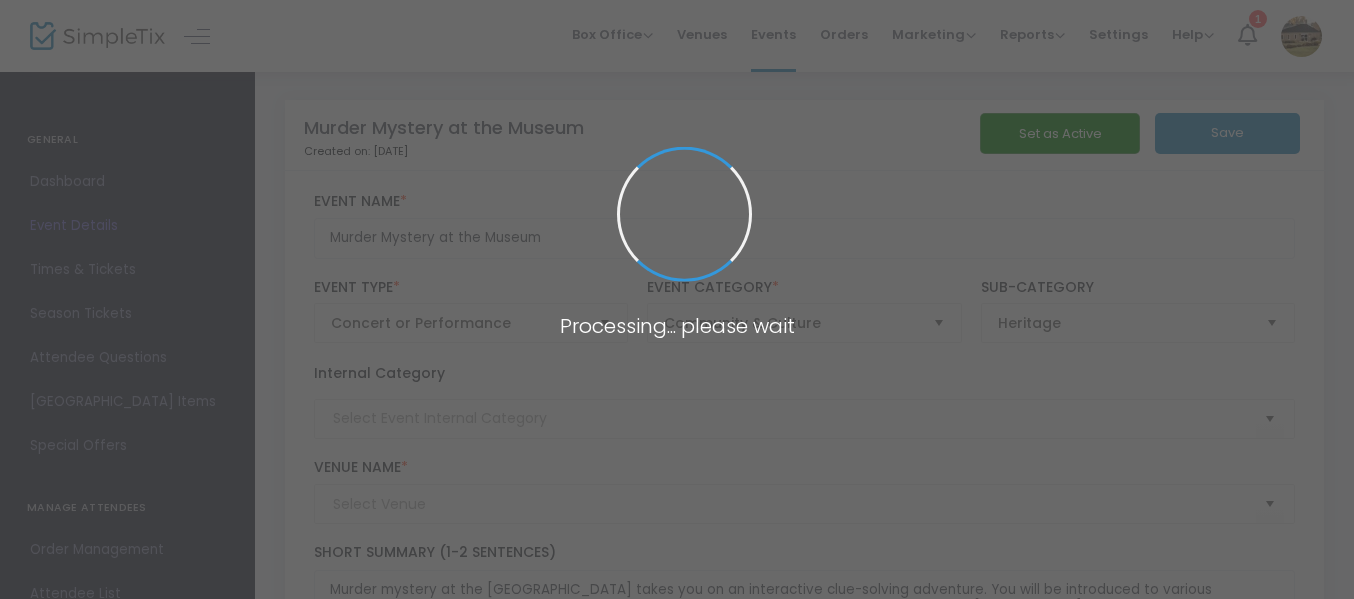 type on "[GEOGRAPHIC_DATA]" 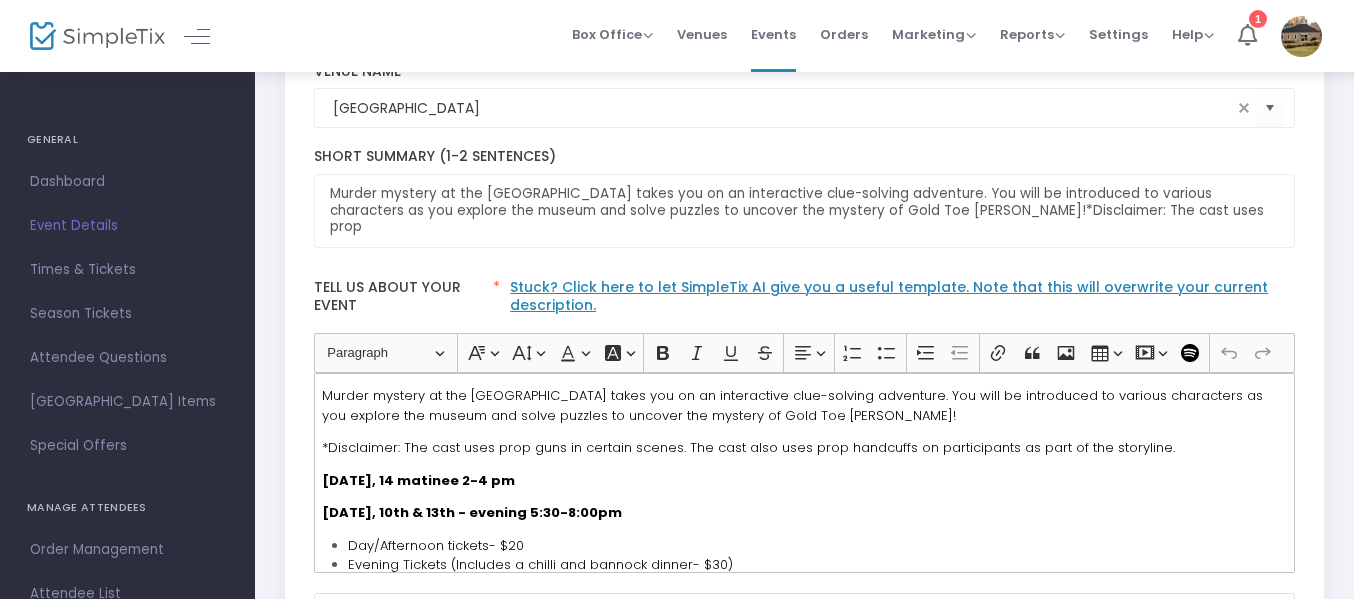 scroll, scrollTop: 400, scrollLeft: 0, axis: vertical 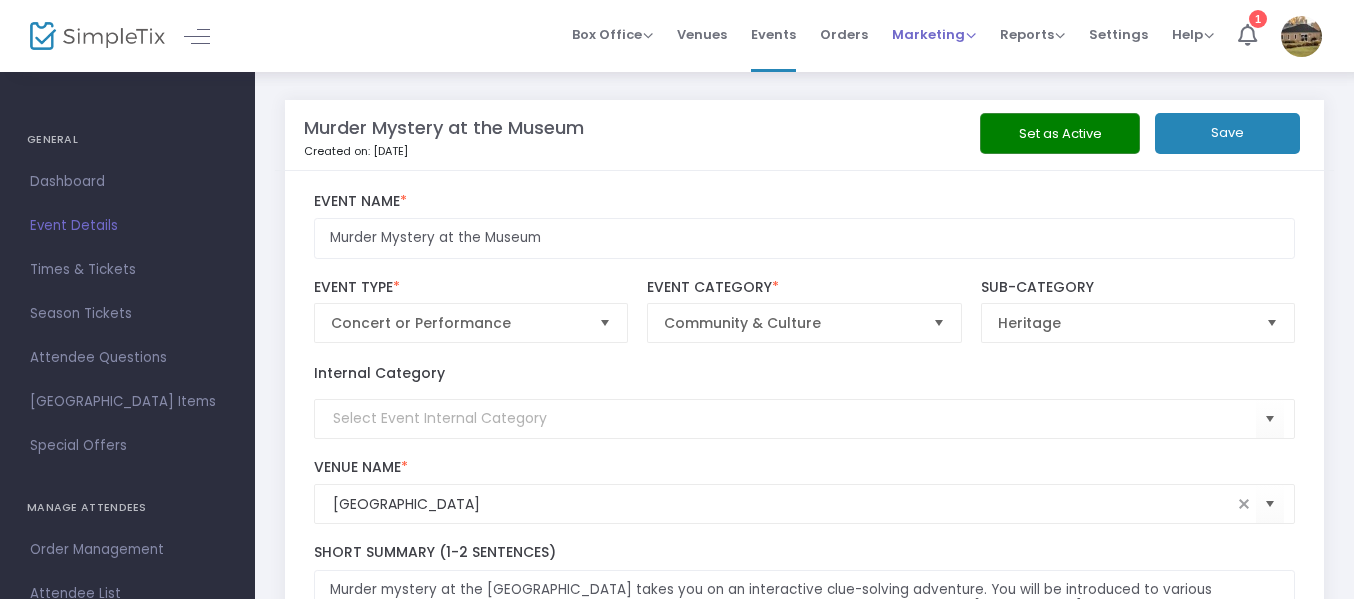 click on "Marketing" at bounding box center [934, 34] 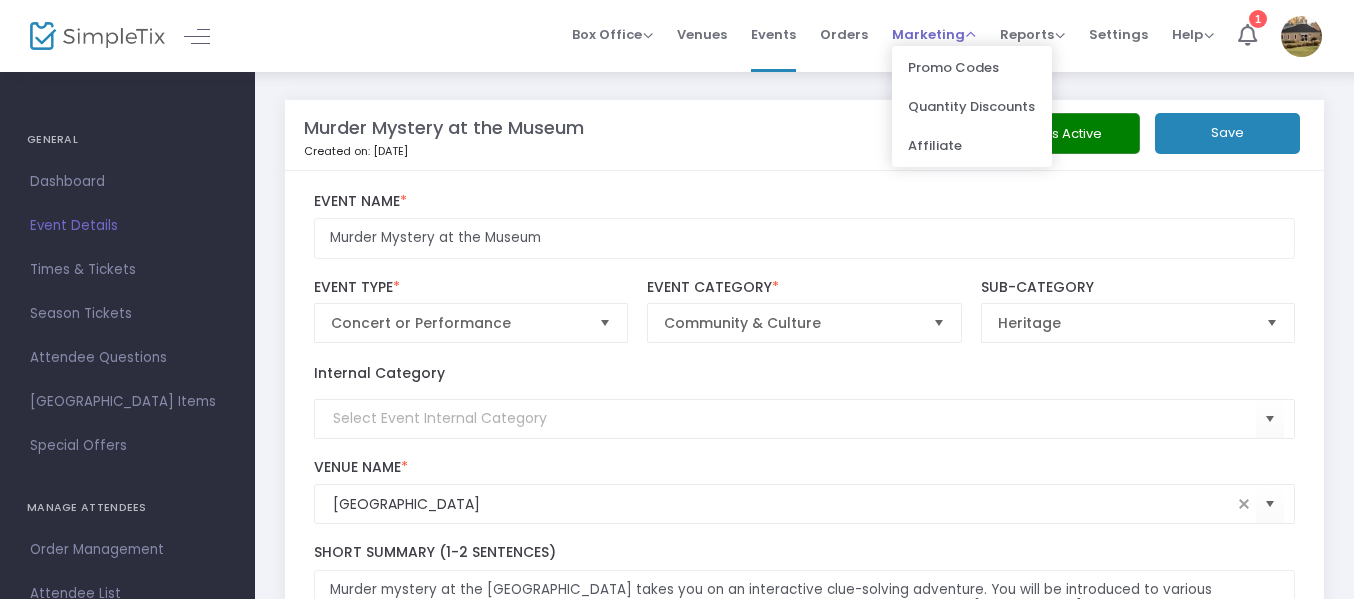 click on "Marketing" at bounding box center [934, 34] 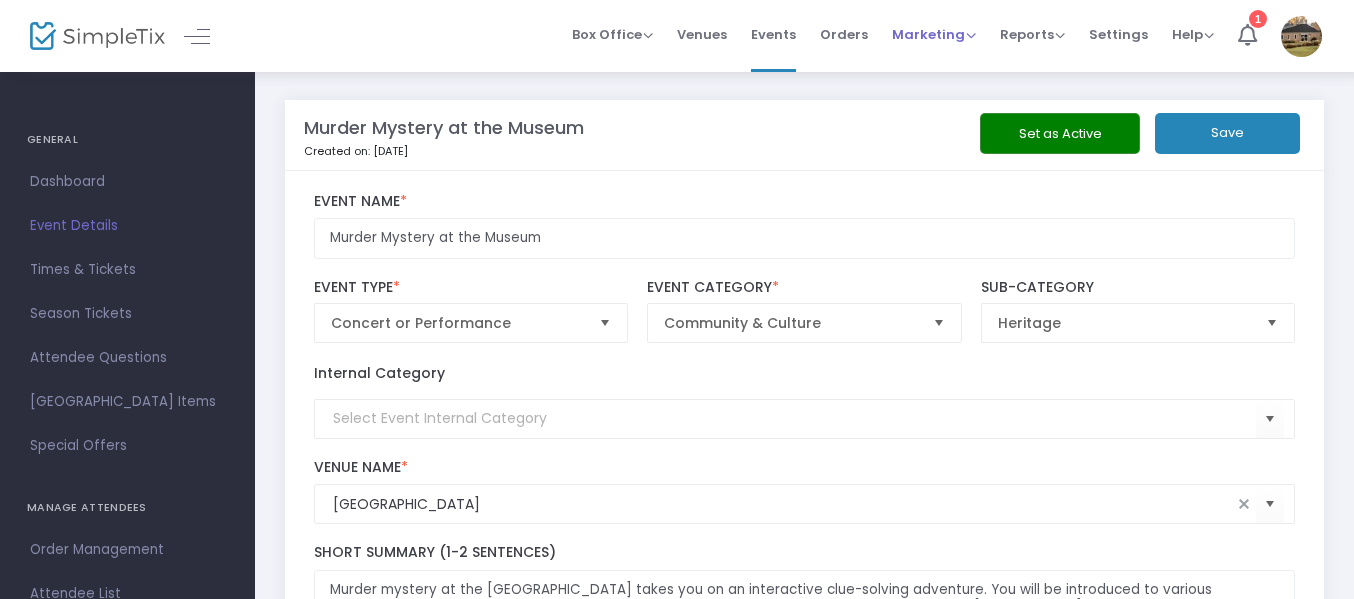 click on "Marketing" at bounding box center (934, 34) 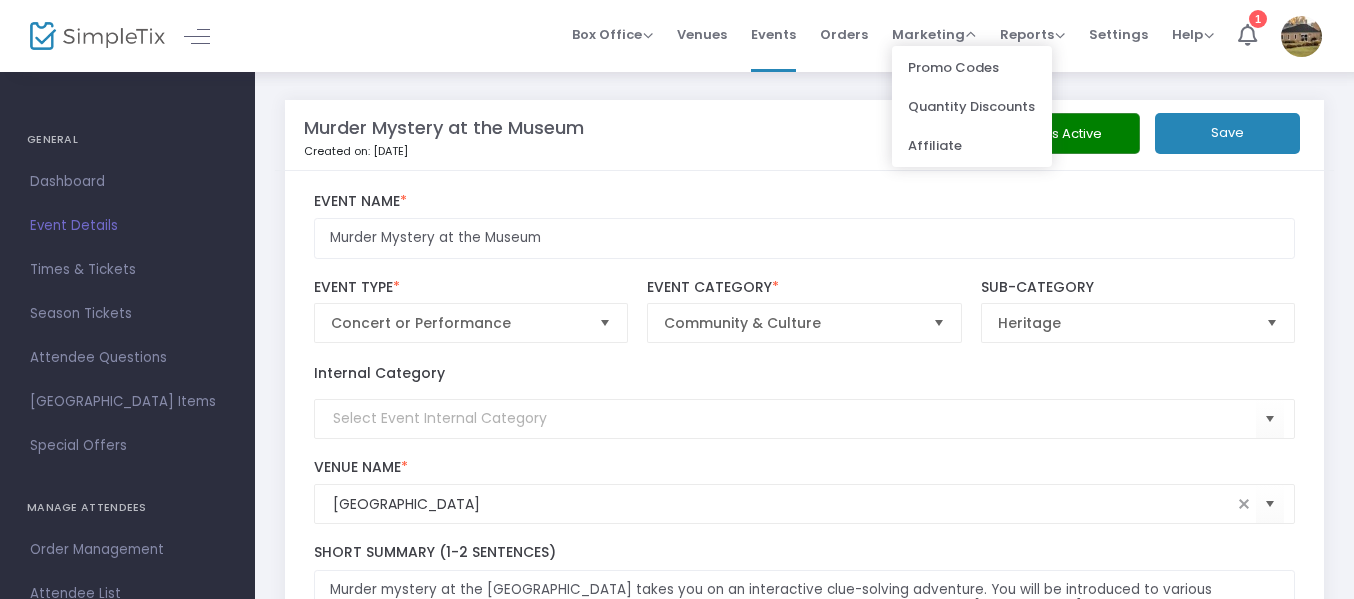 click on "Affiliate" at bounding box center (972, 145) 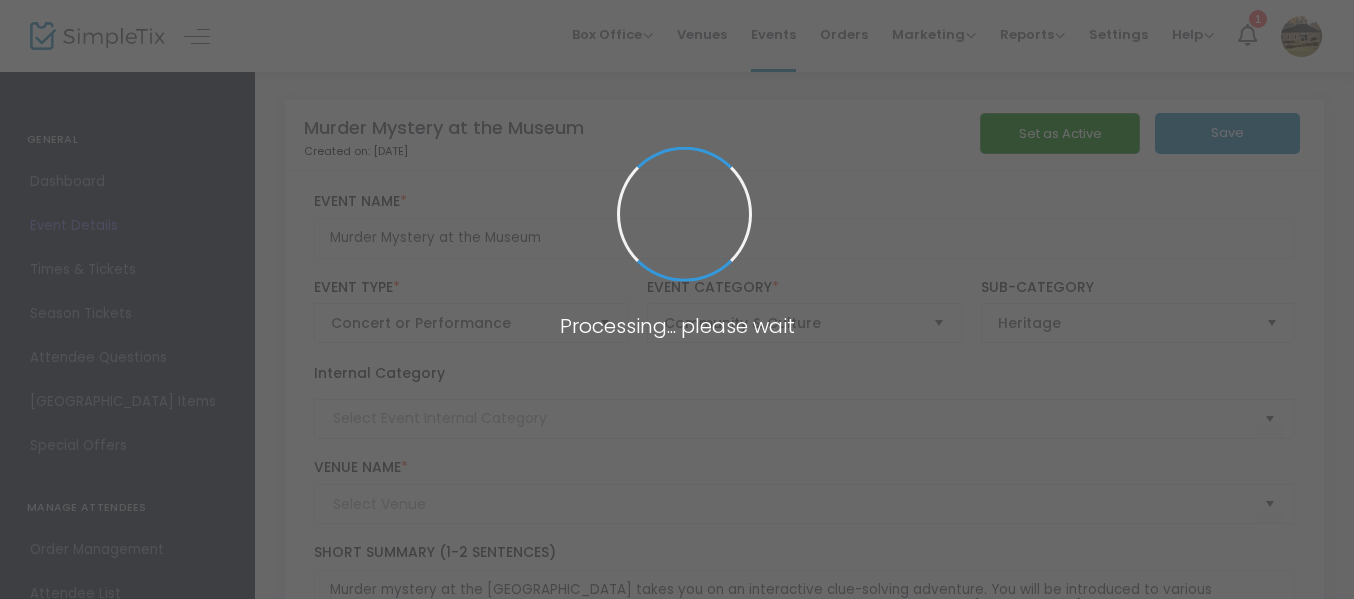 type on "[GEOGRAPHIC_DATA]" 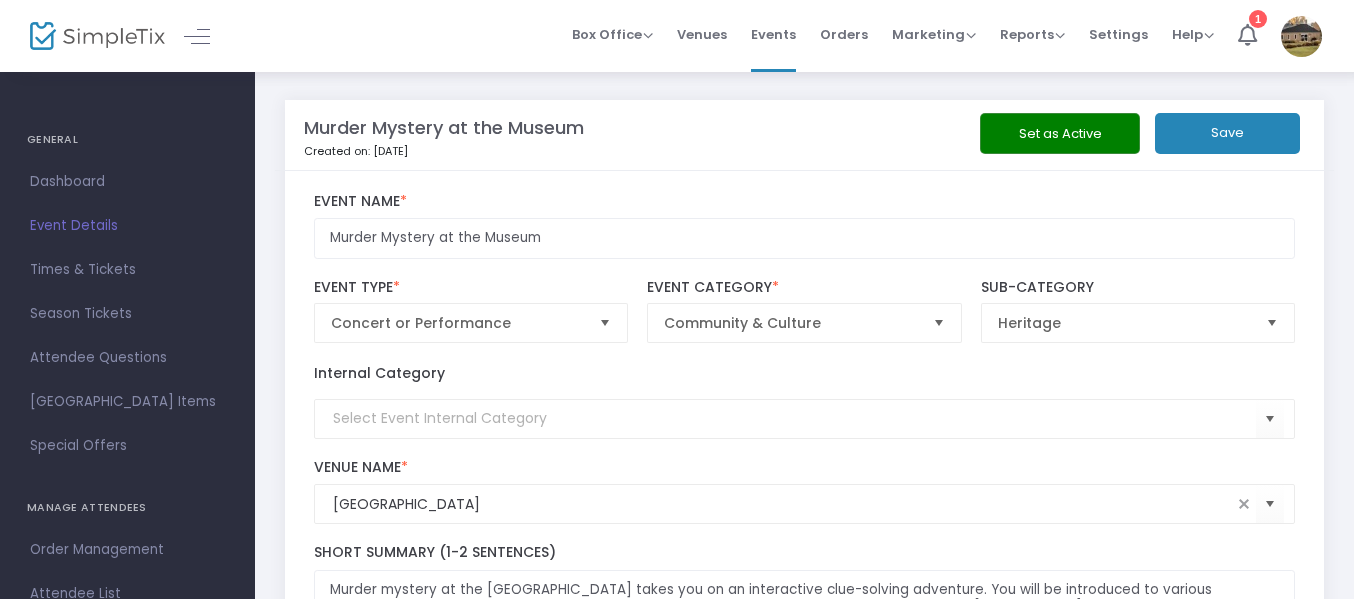 click at bounding box center [1301, 36] 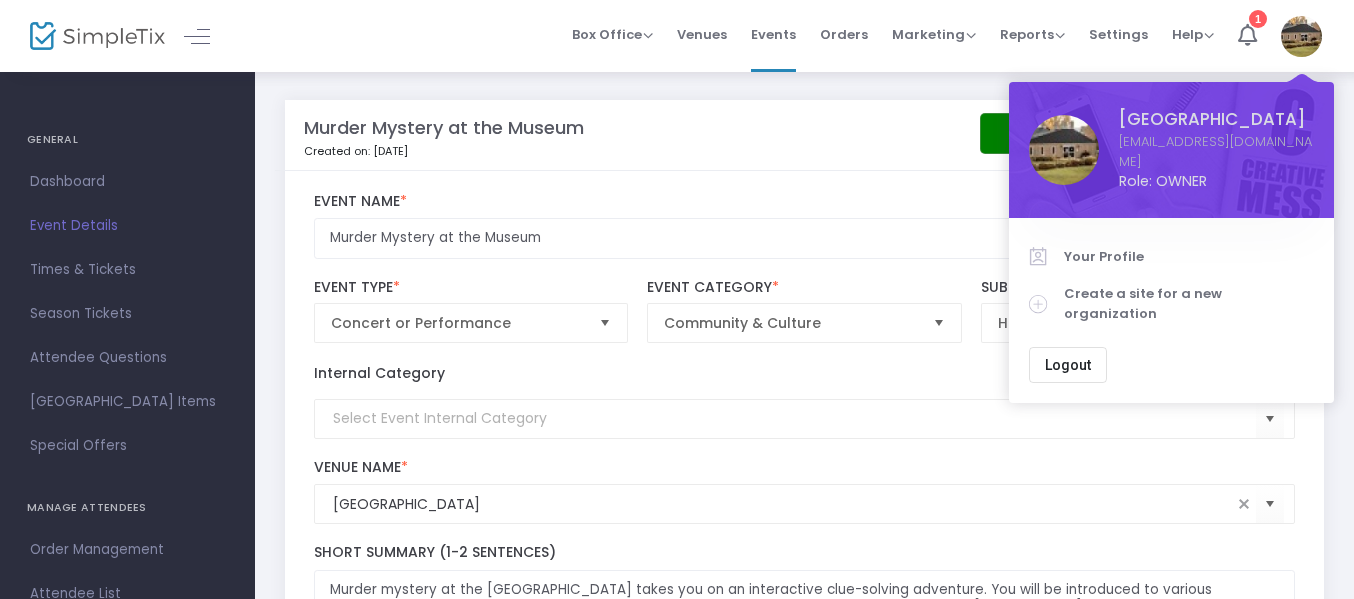 click on "Logout" at bounding box center [1068, 365] 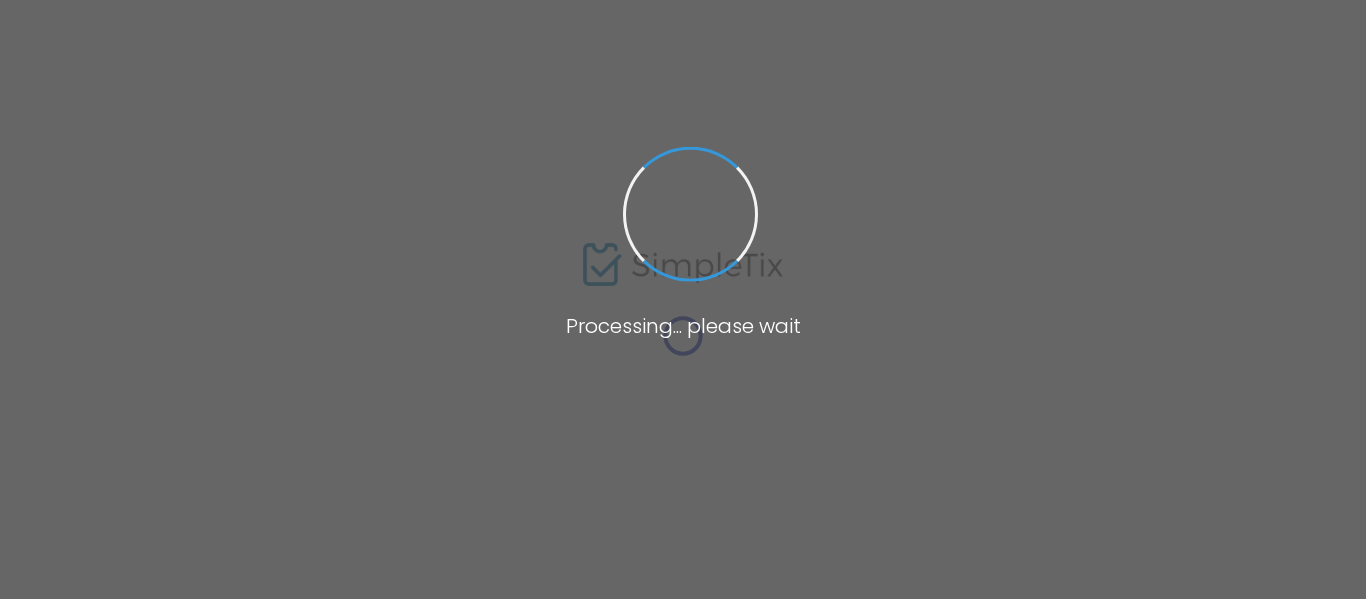 scroll, scrollTop: 0, scrollLeft: 0, axis: both 